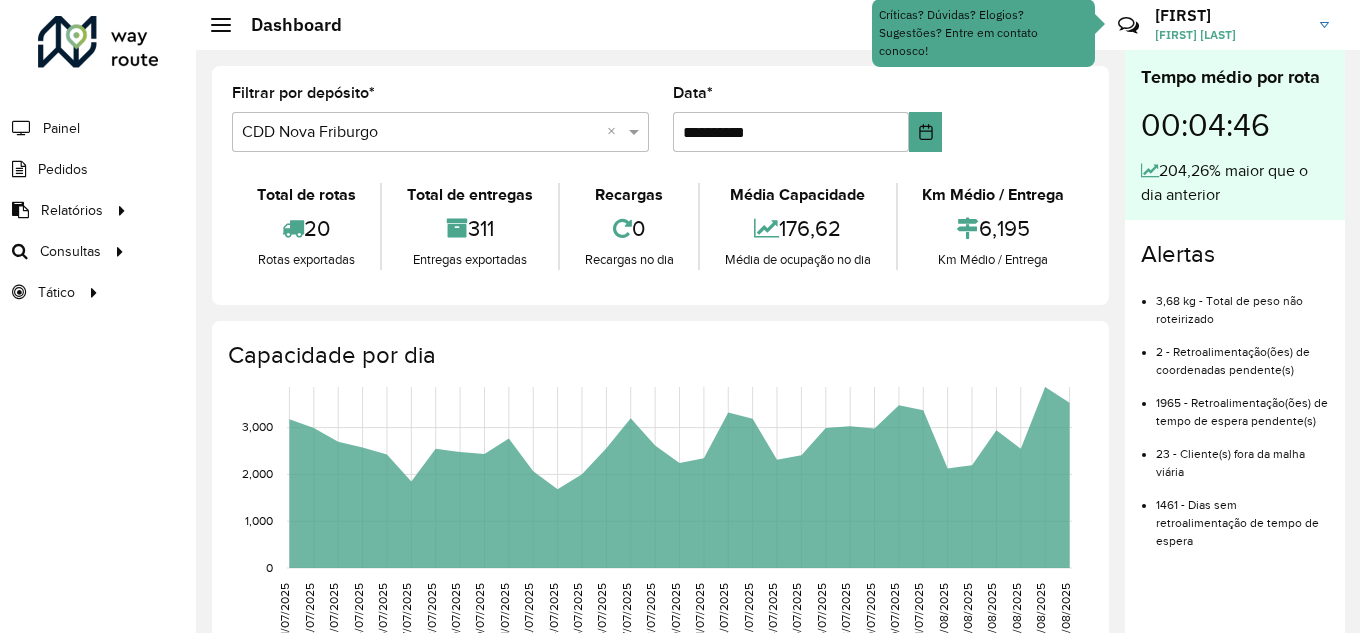 click on "Consultas" 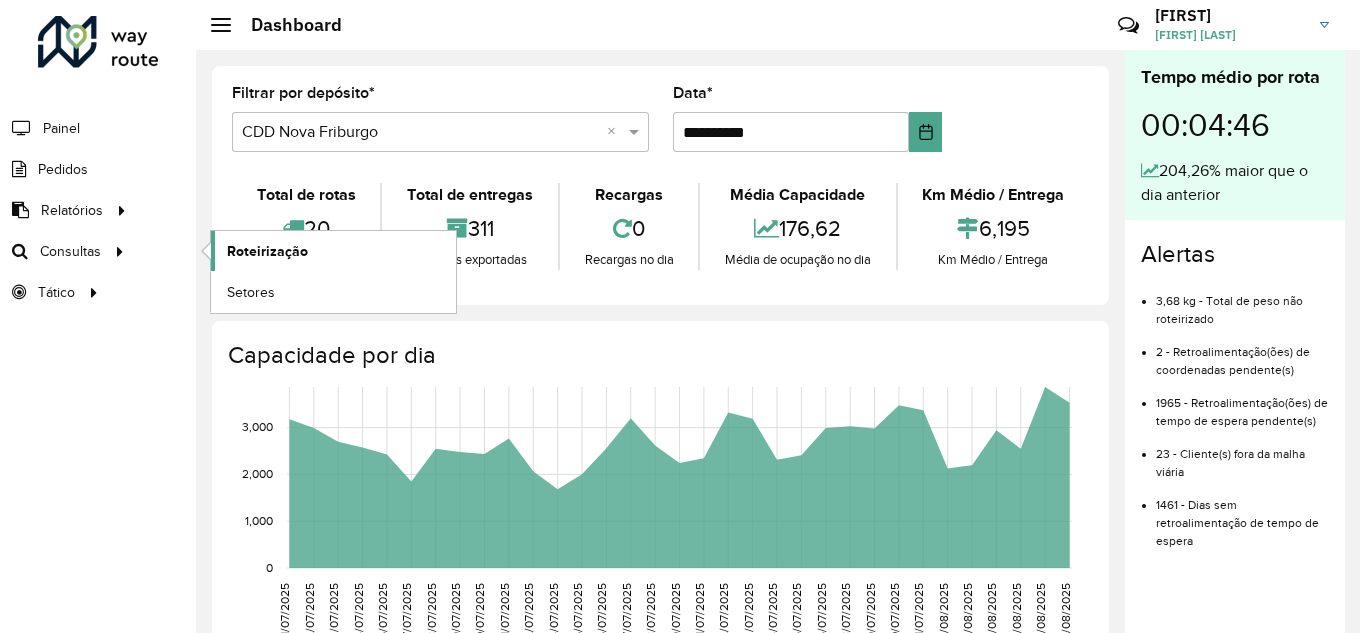 click on "Roteirização" 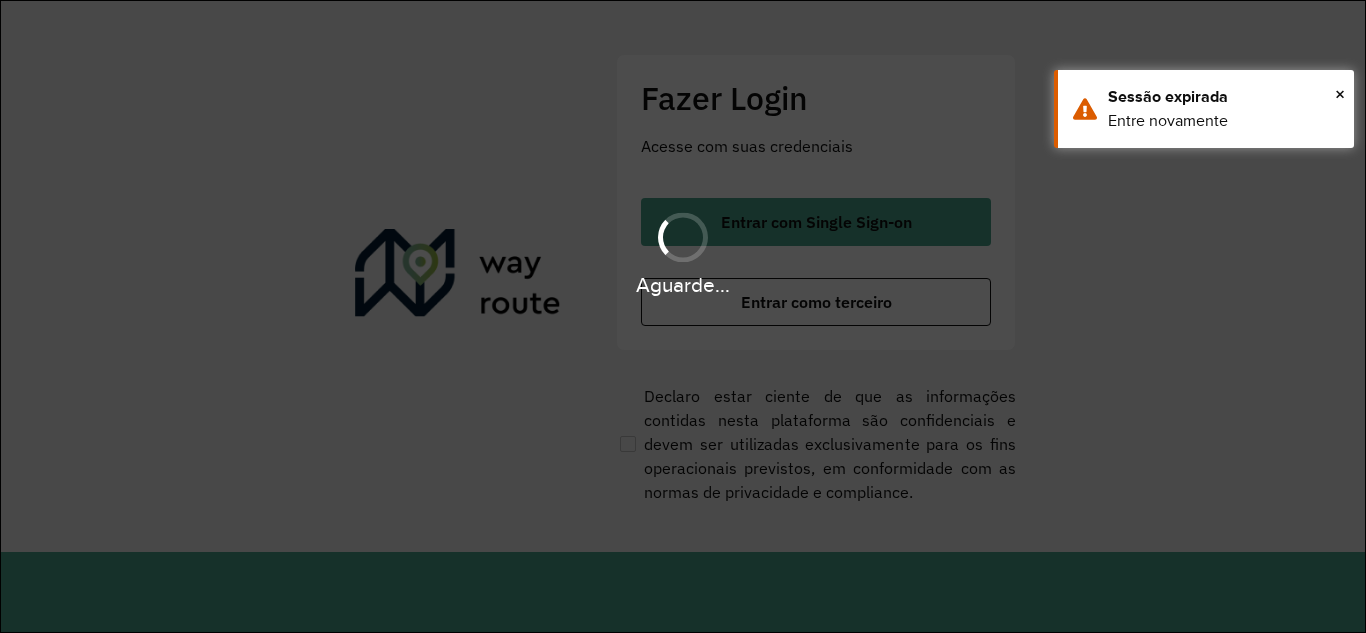 scroll, scrollTop: 0, scrollLeft: 0, axis: both 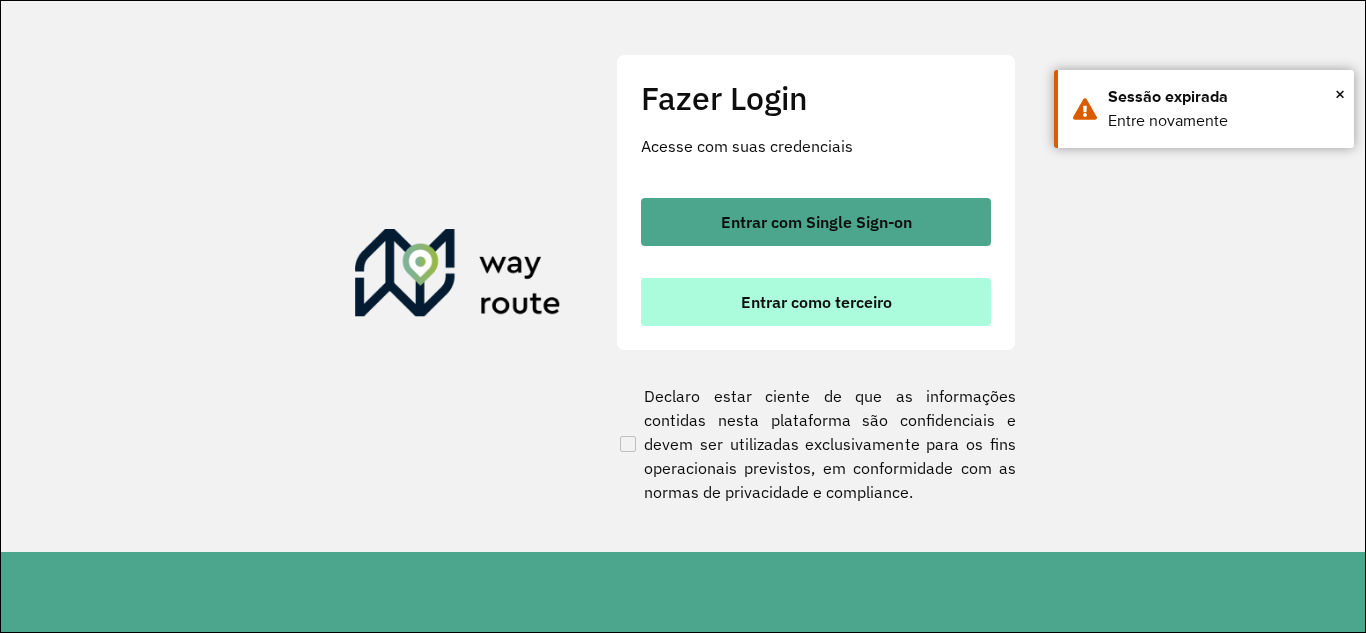 click on "Entrar como terceiro" at bounding box center (816, 302) 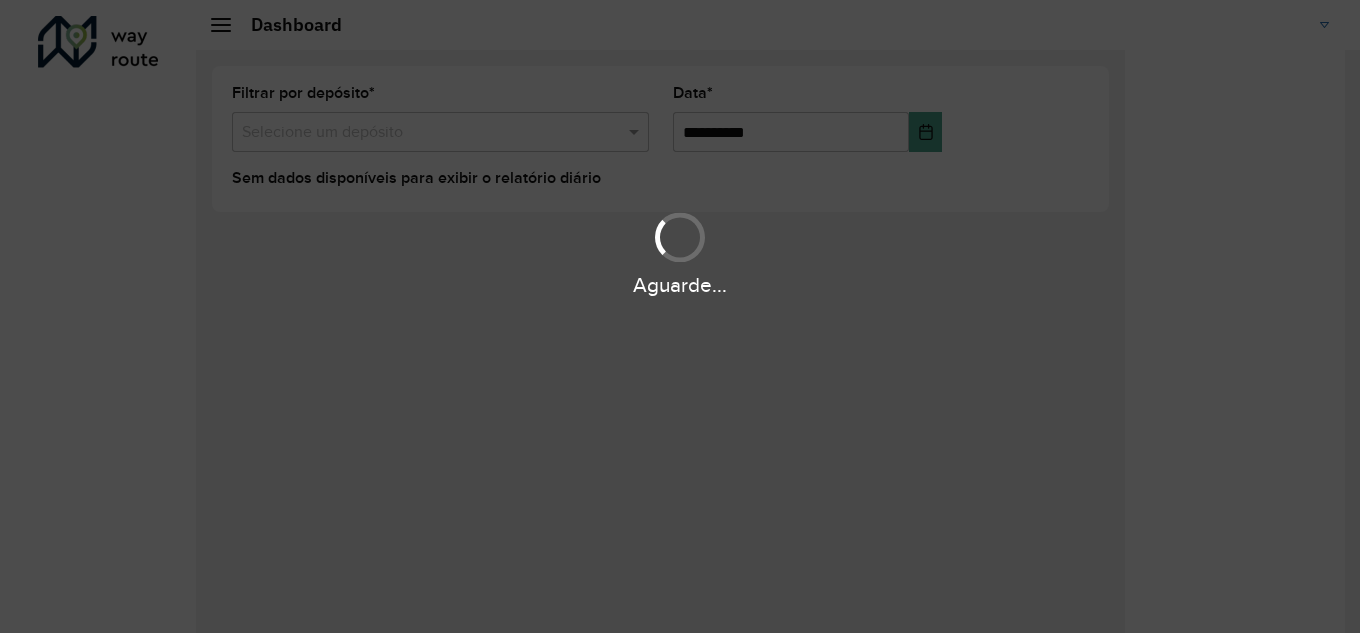 scroll, scrollTop: 0, scrollLeft: 0, axis: both 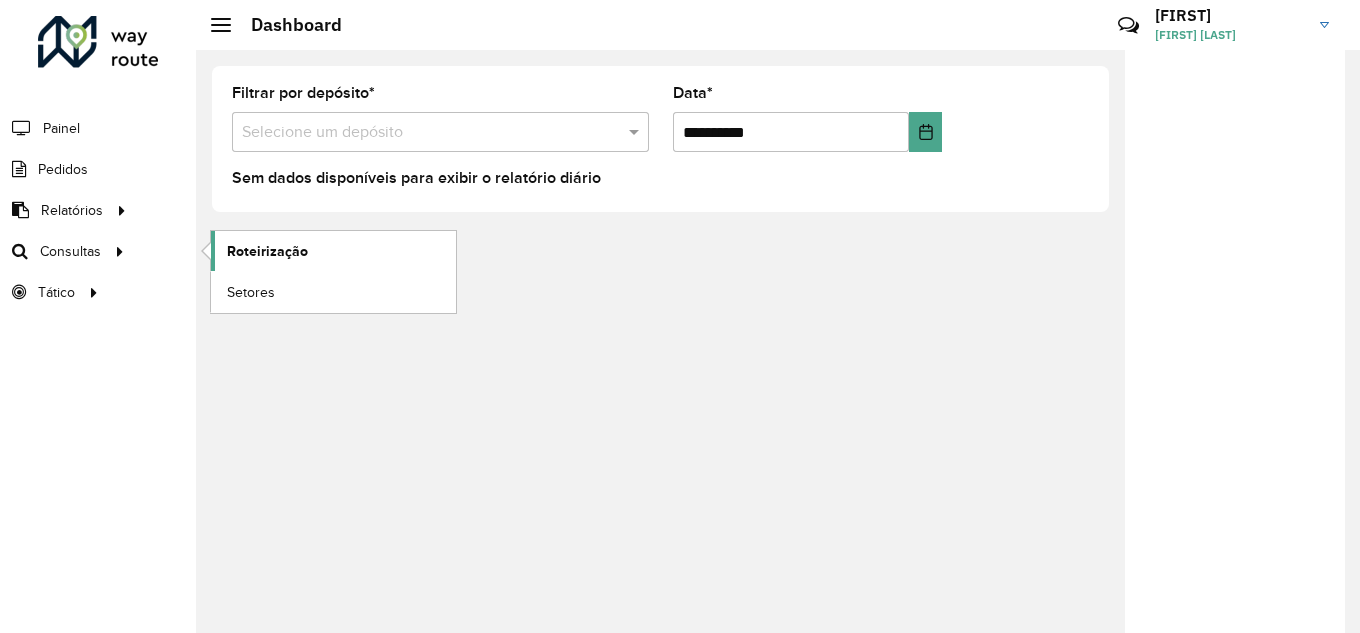 click on "Roteirização" 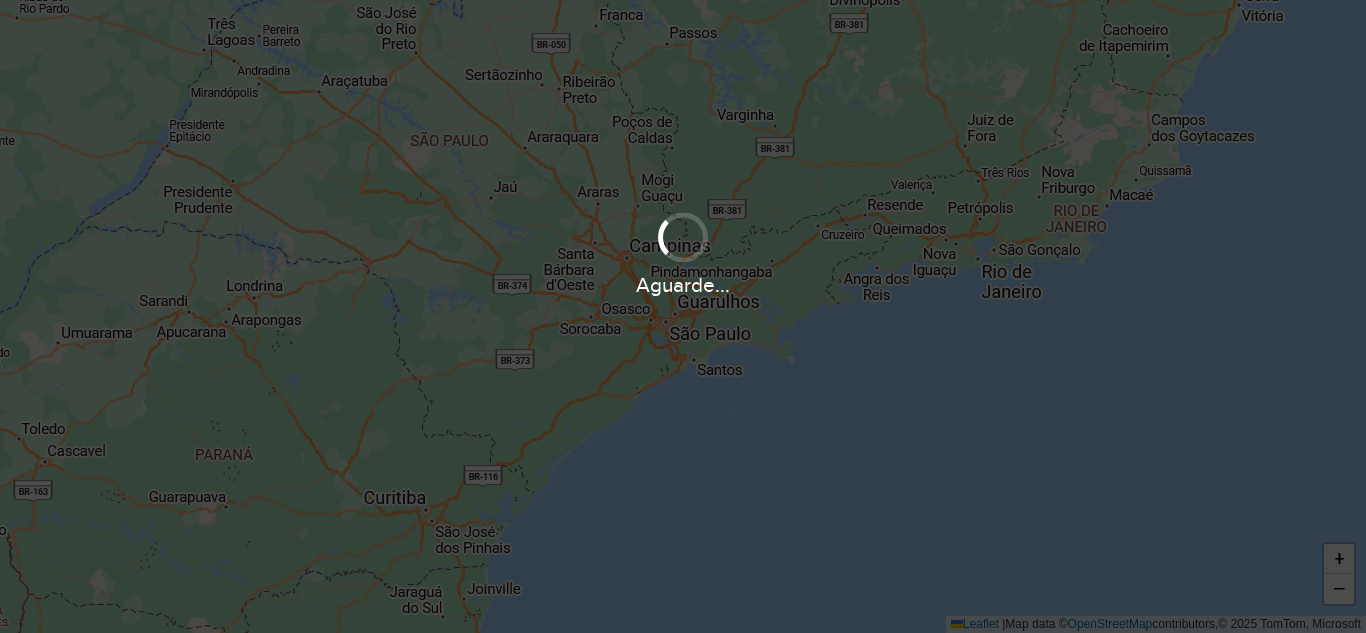 scroll, scrollTop: 0, scrollLeft: 0, axis: both 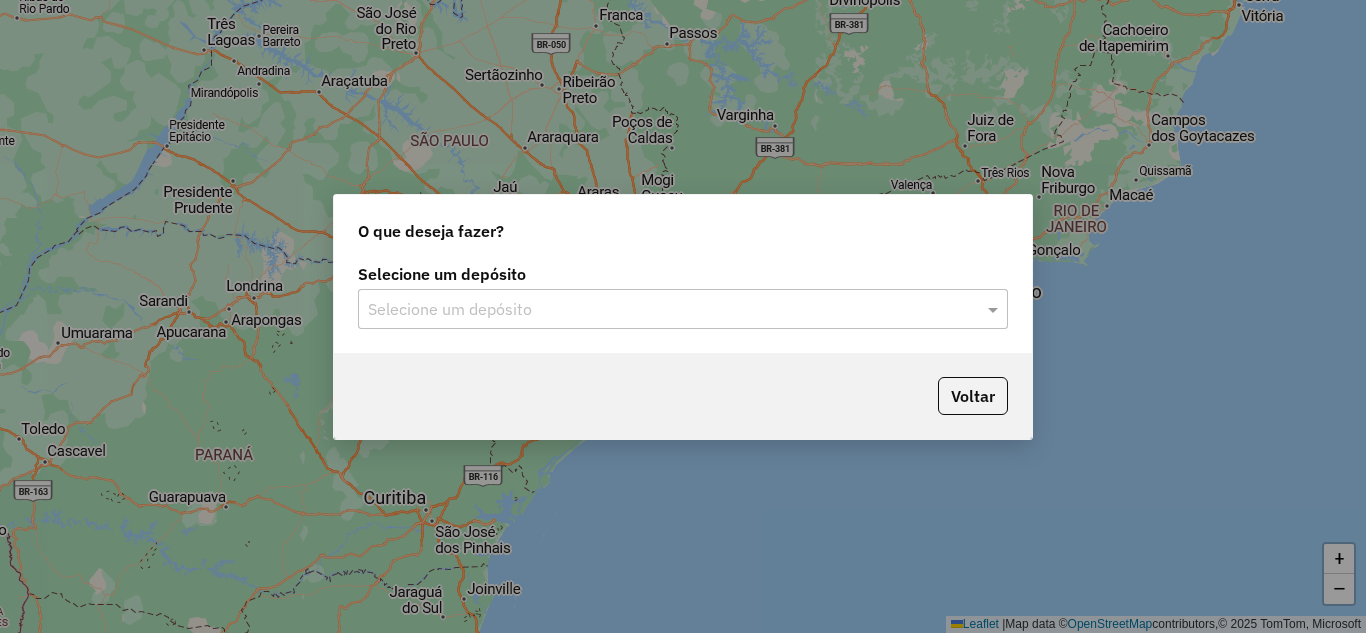 click 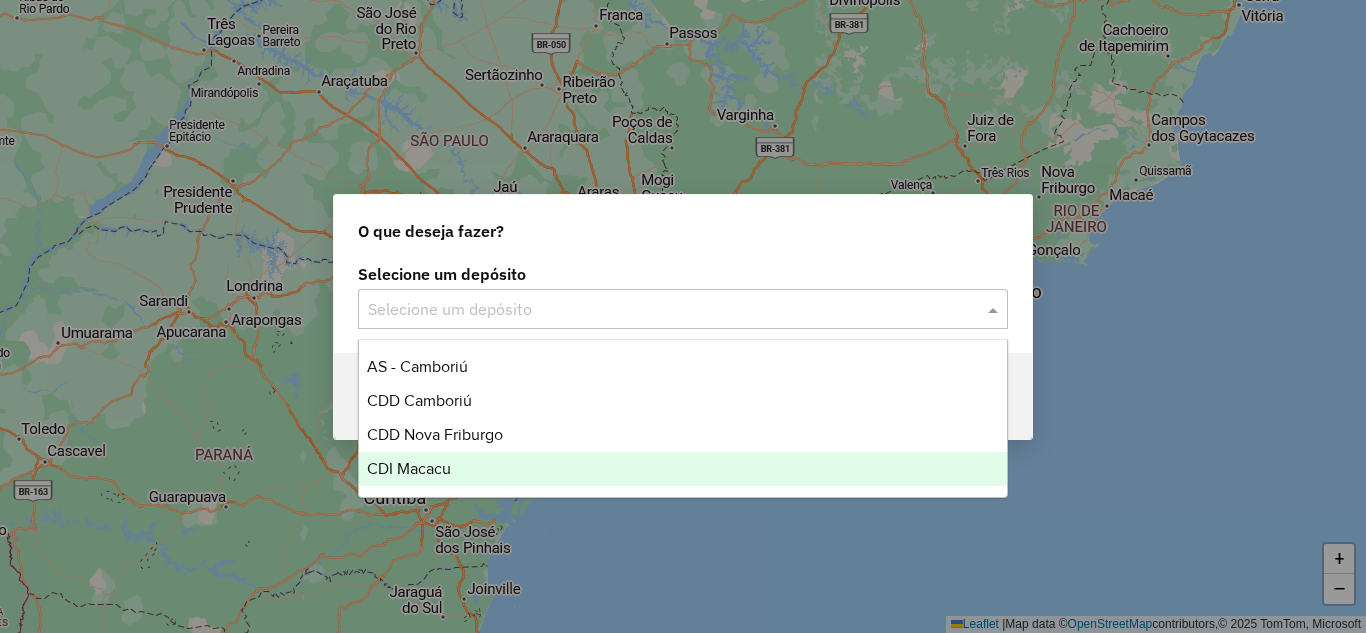 click on "CDI Macacu" at bounding box center [409, 468] 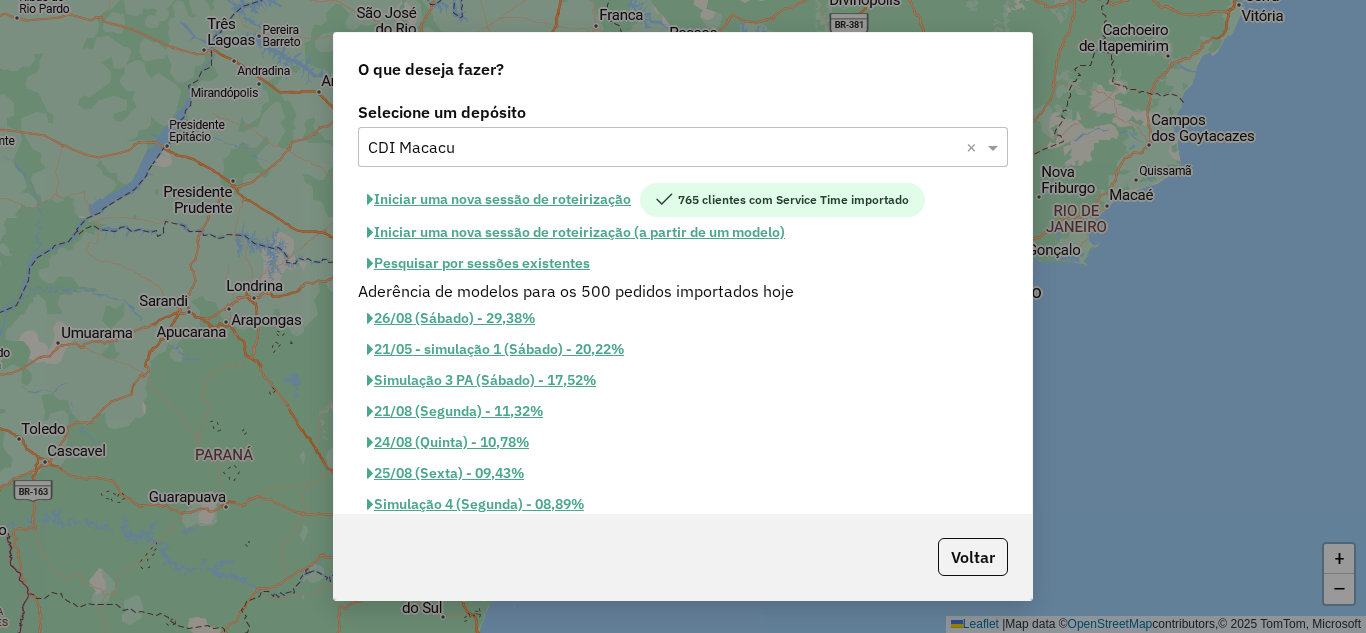 click on "Pesquisar por sessões existentes" 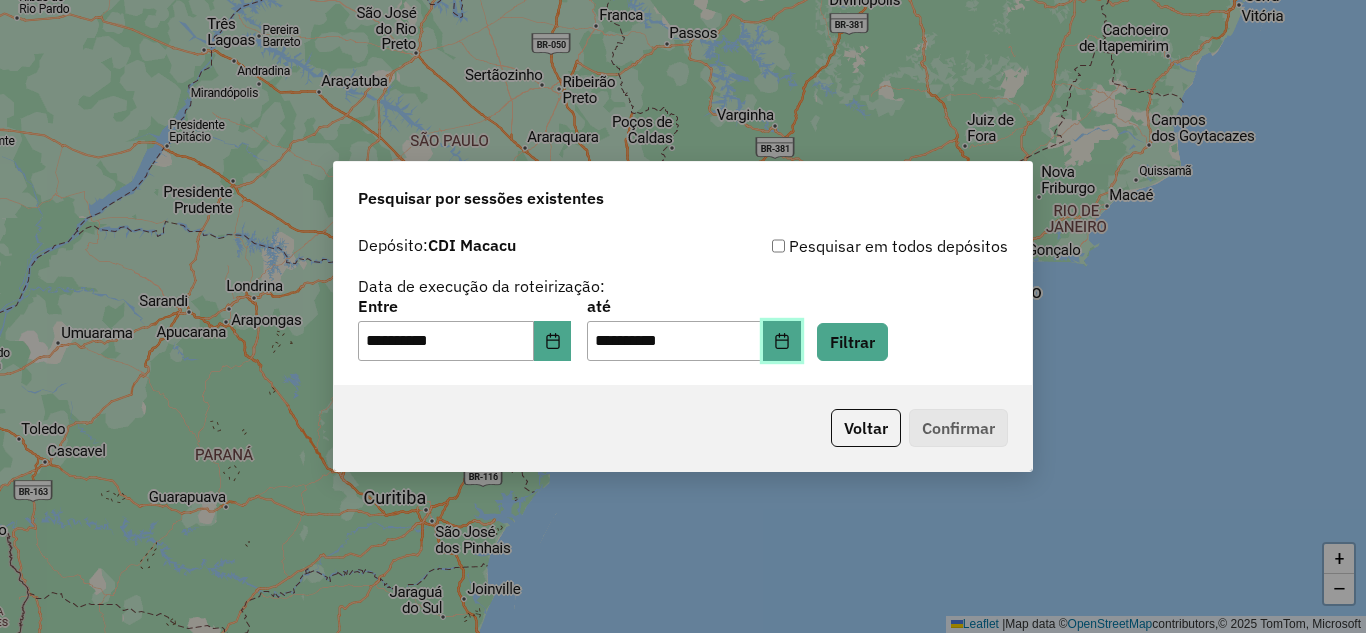 click at bounding box center (782, 341) 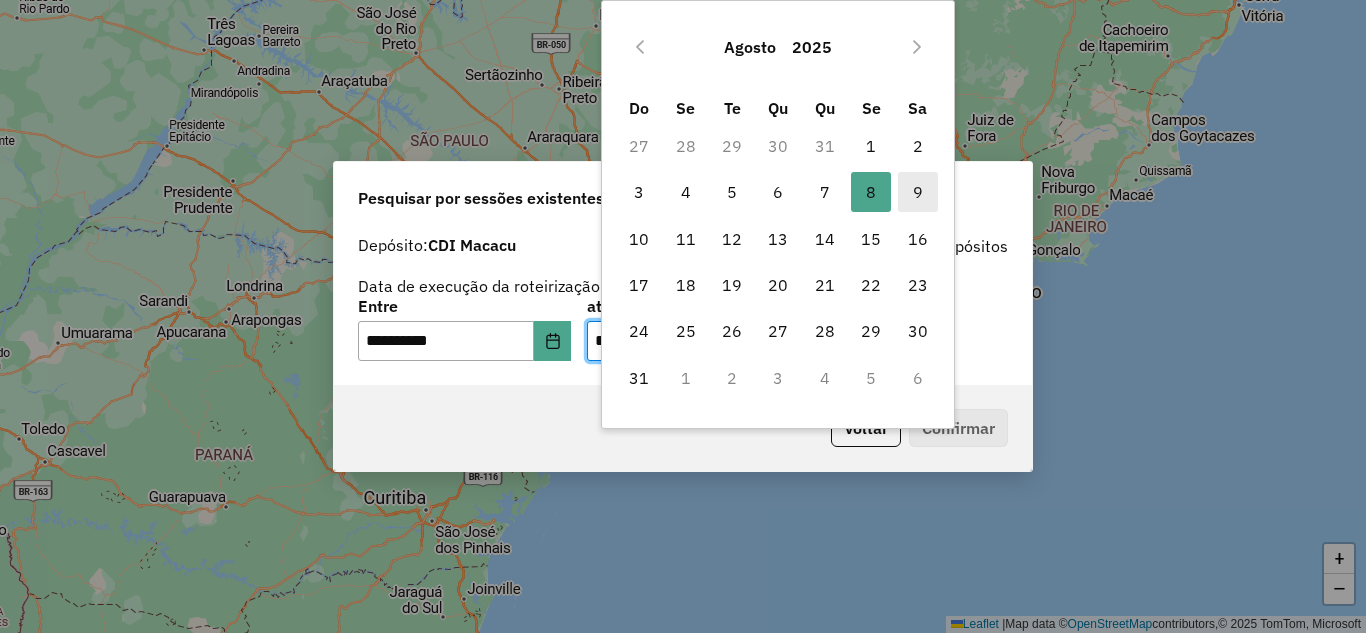 click on "9" at bounding box center [918, 192] 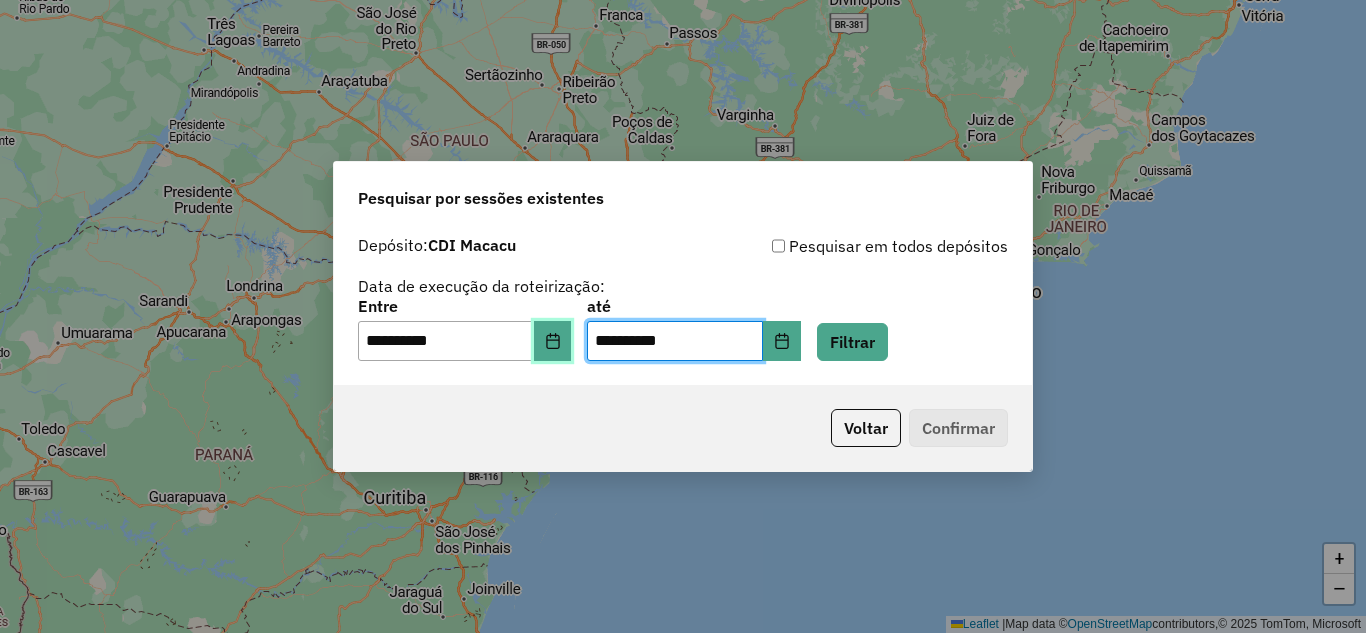 click at bounding box center (553, 341) 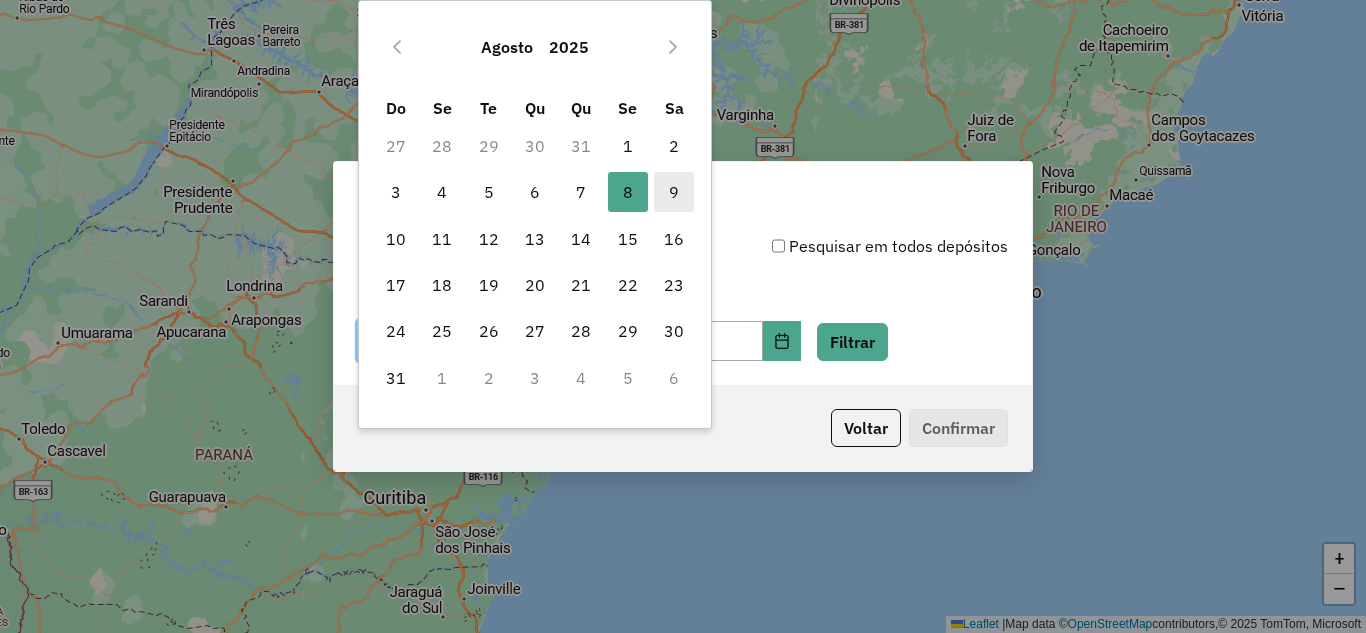click on "9" at bounding box center [674, 192] 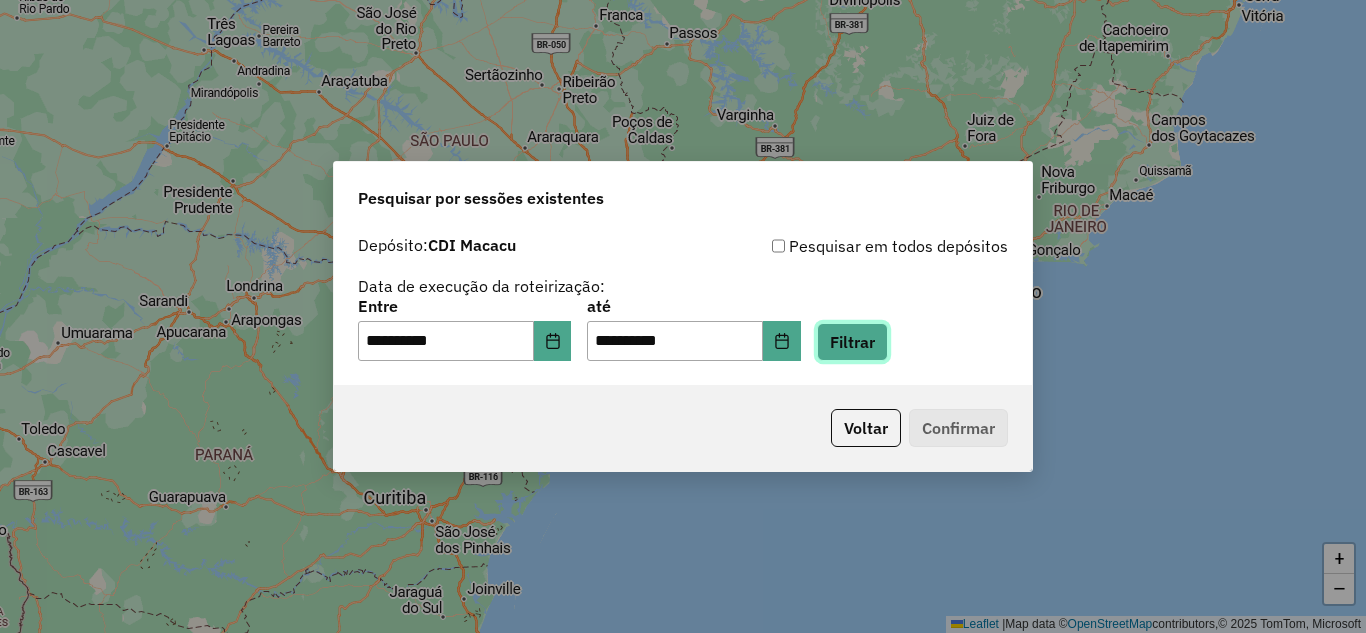 click on "Filtrar" 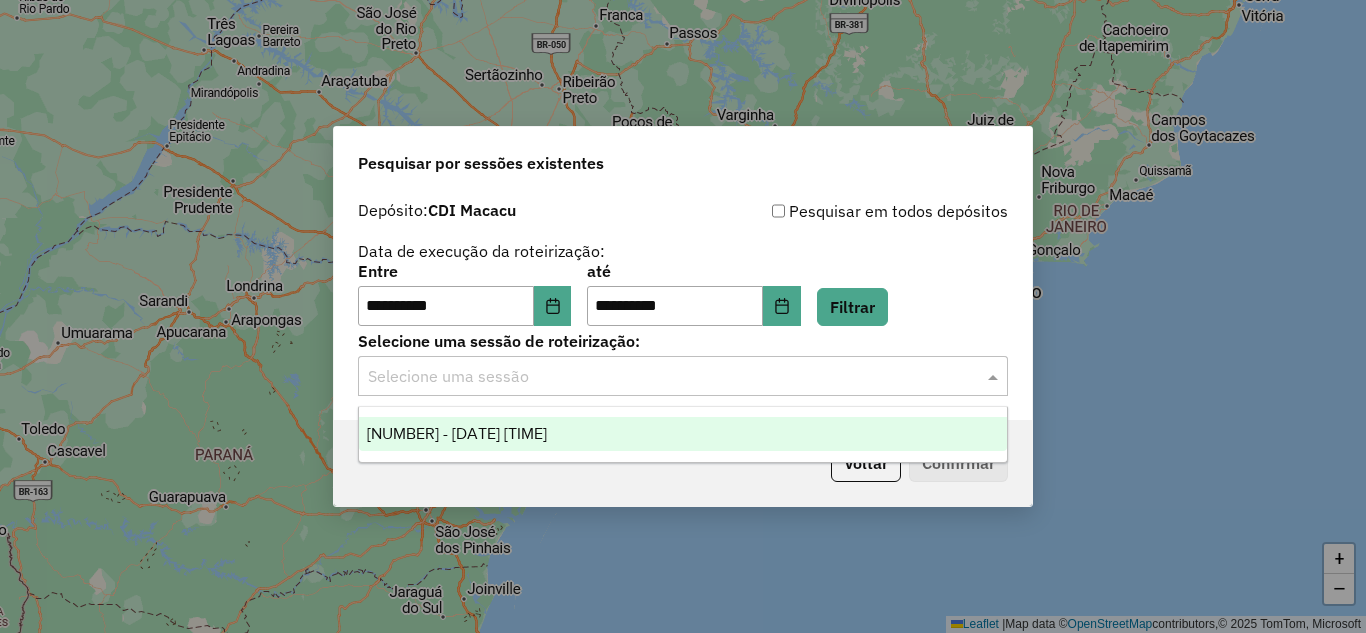 click 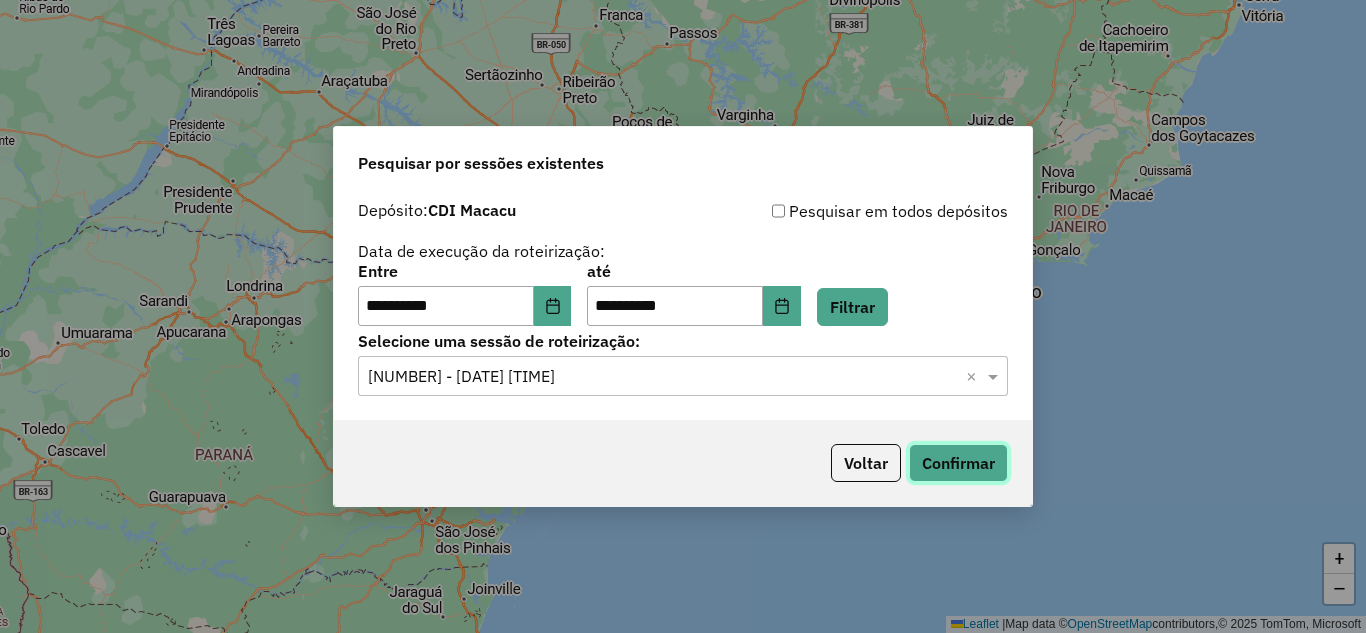 click on "Confirmar" 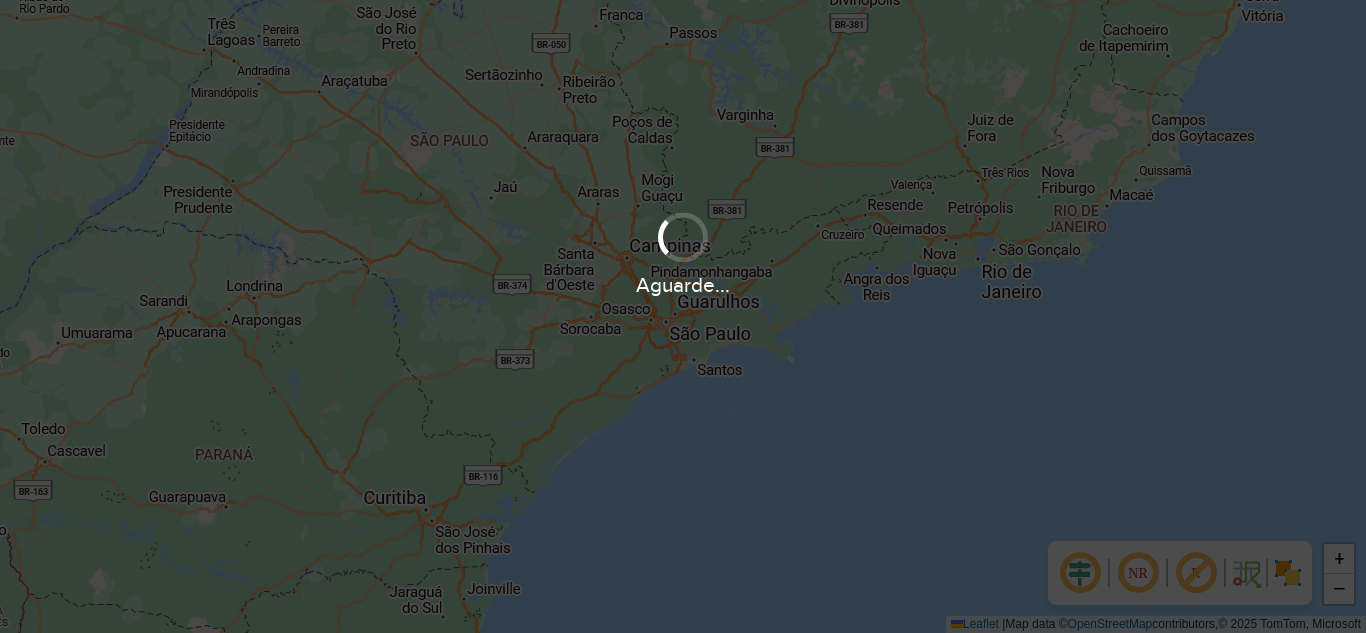scroll, scrollTop: 0, scrollLeft: 0, axis: both 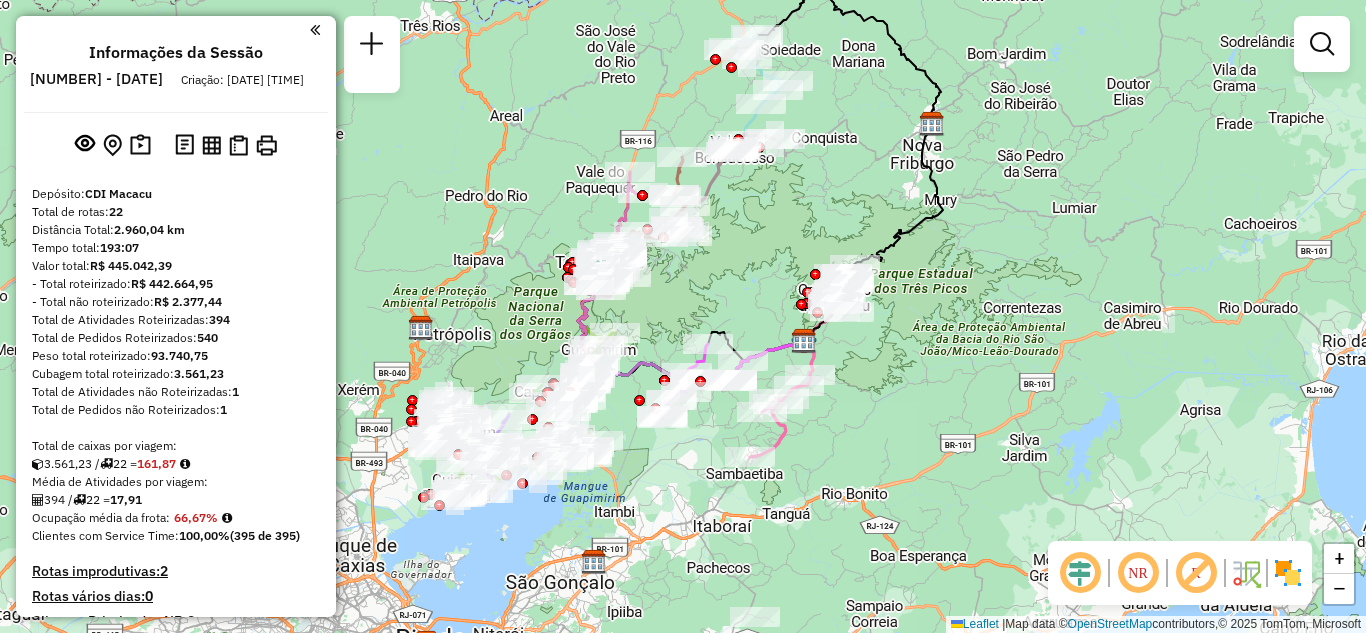 drag, startPoint x: 903, startPoint y: 439, endPoint x: 1000, endPoint y: 545, distance: 143.68369 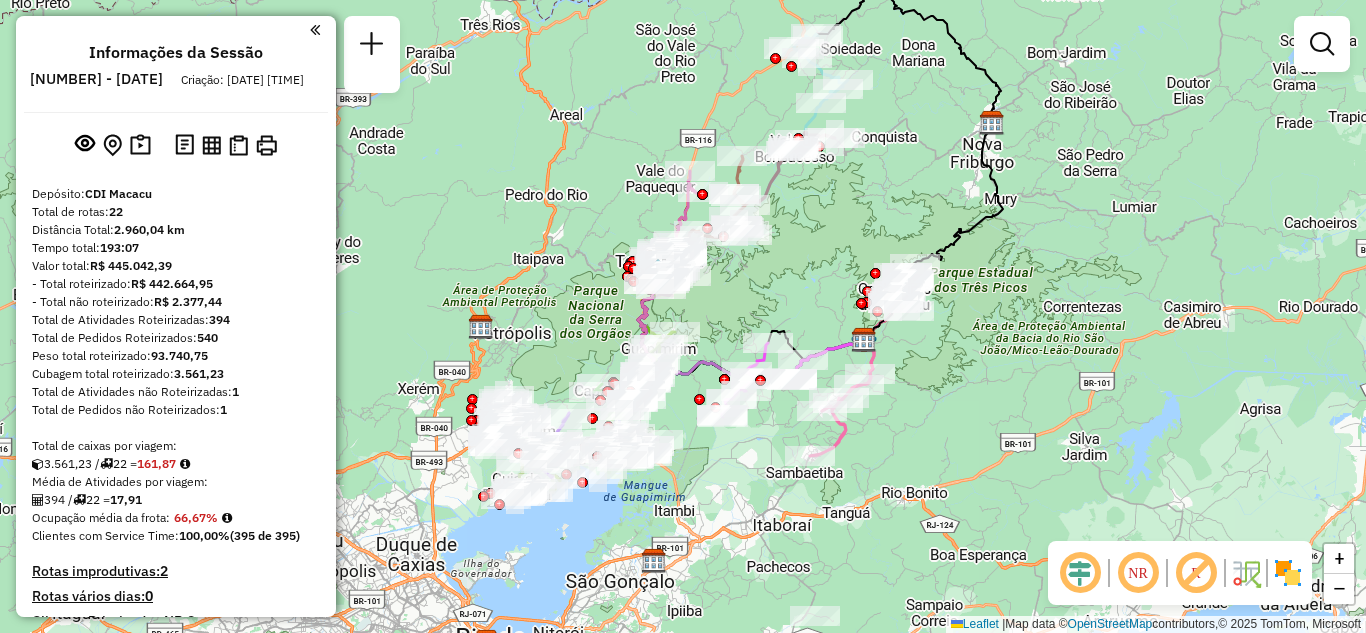 drag, startPoint x: 799, startPoint y: 390, endPoint x: 816, endPoint y: 291, distance: 100.44899 